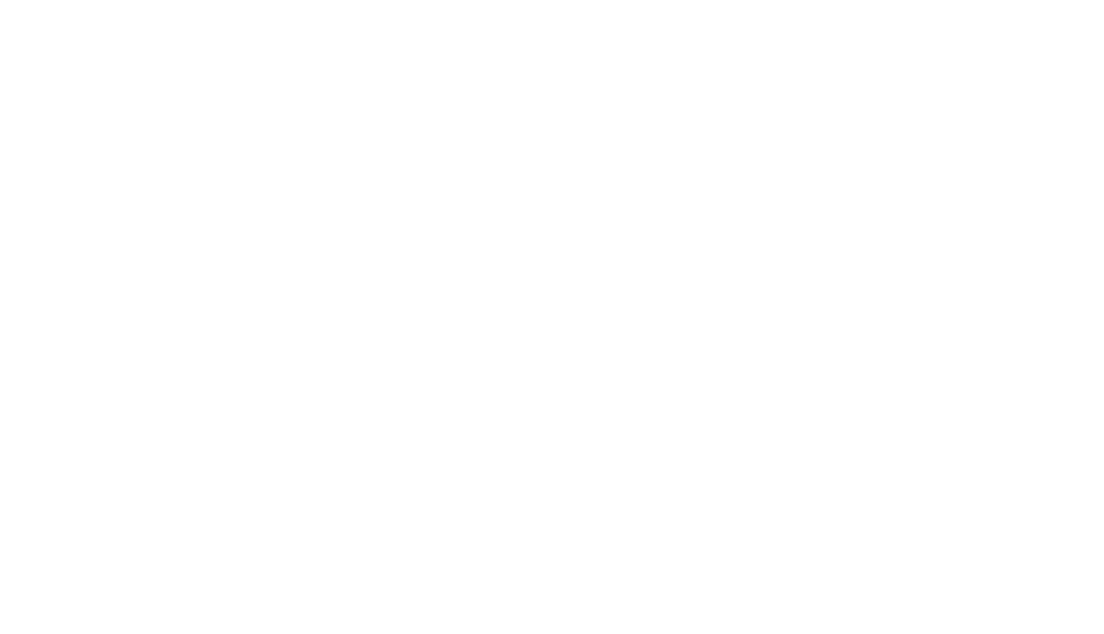 scroll, scrollTop: 0, scrollLeft: 0, axis: both 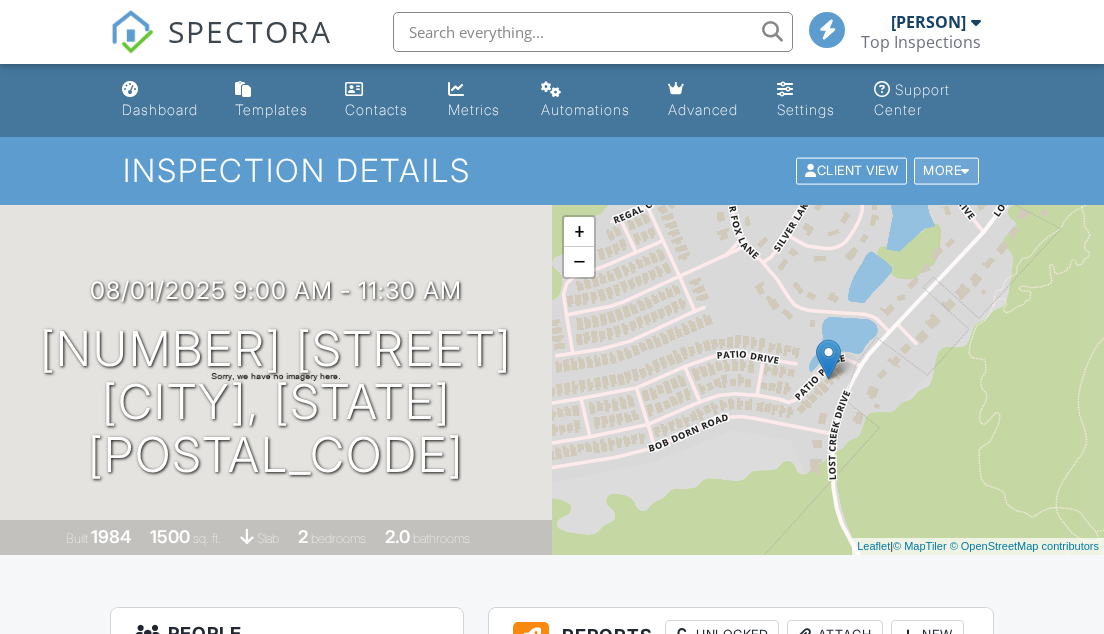 click on "More" at bounding box center (946, 171) 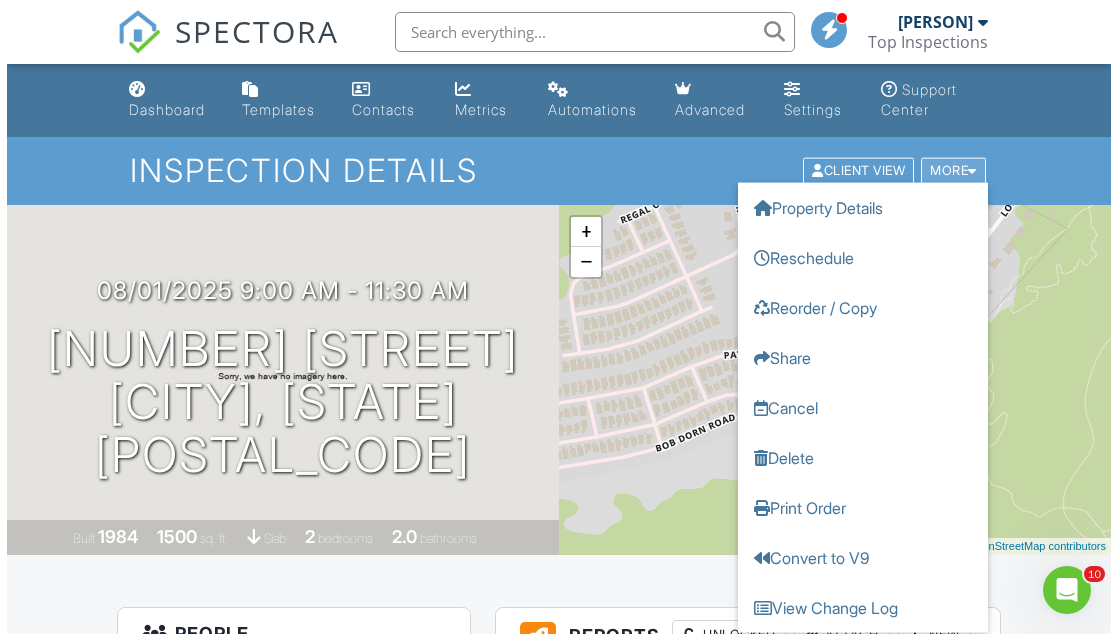 scroll, scrollTop: 0, scrollLeft: 0, axis: both 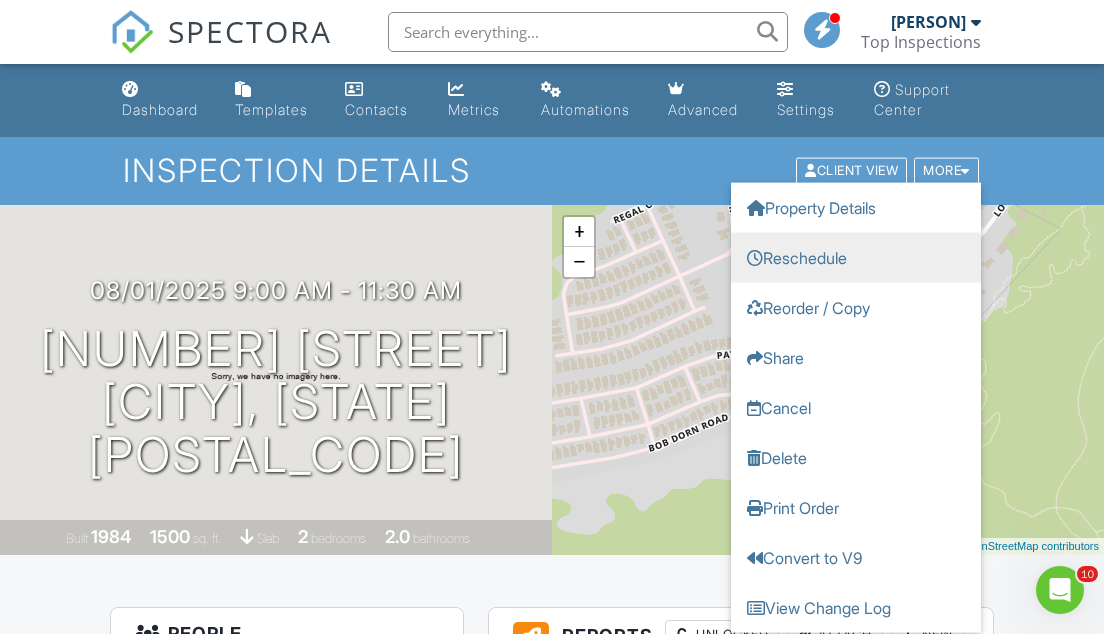 click on "Reschedule" at bounding box center (856, 258) 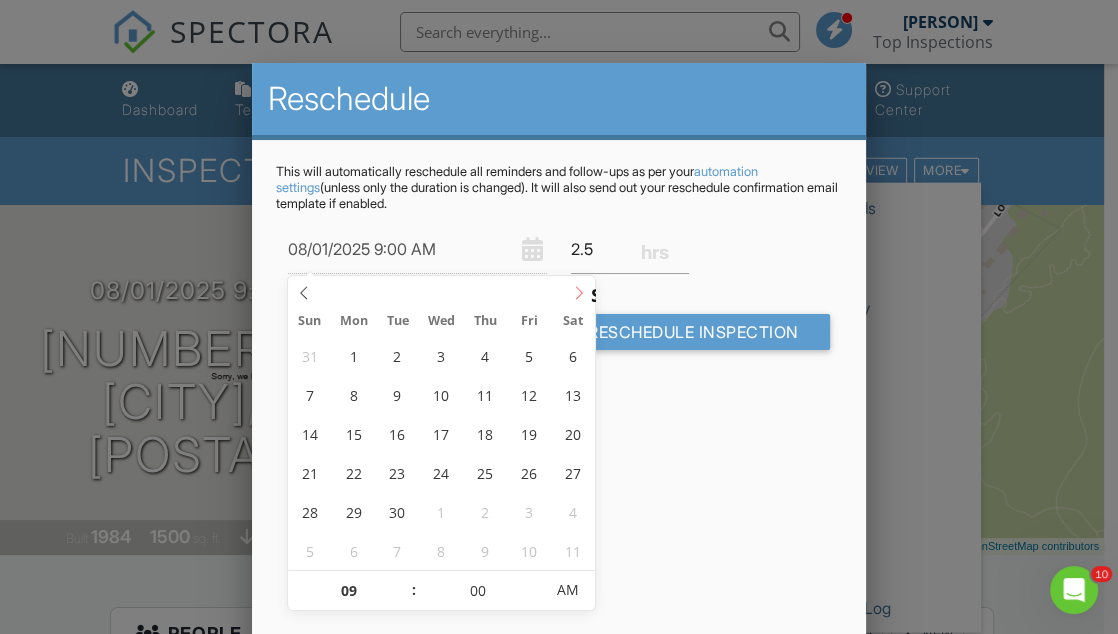 click 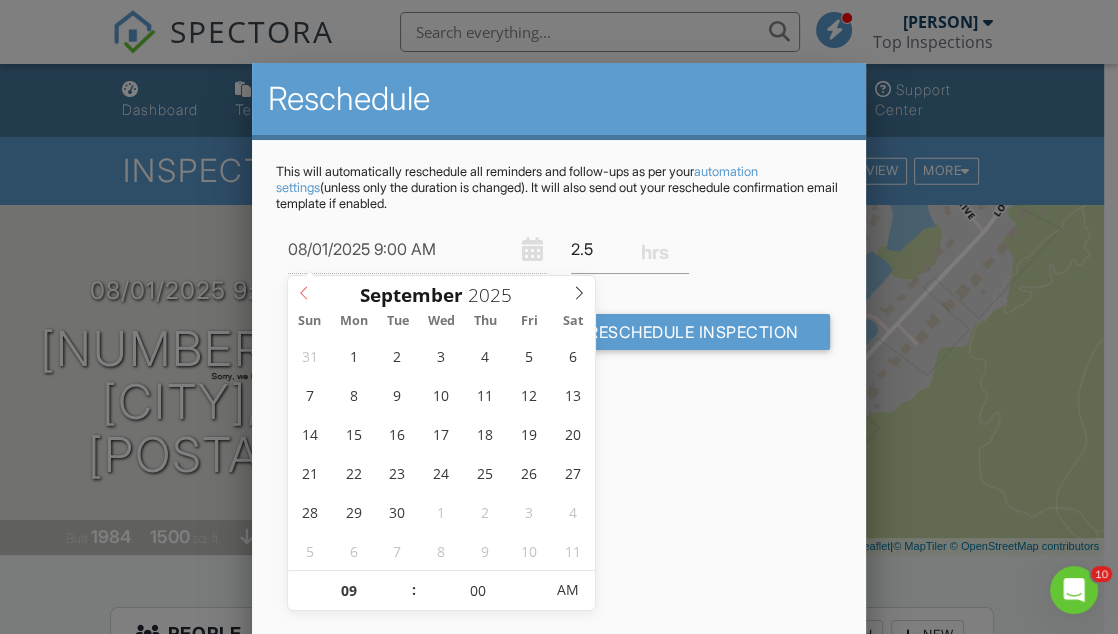 click 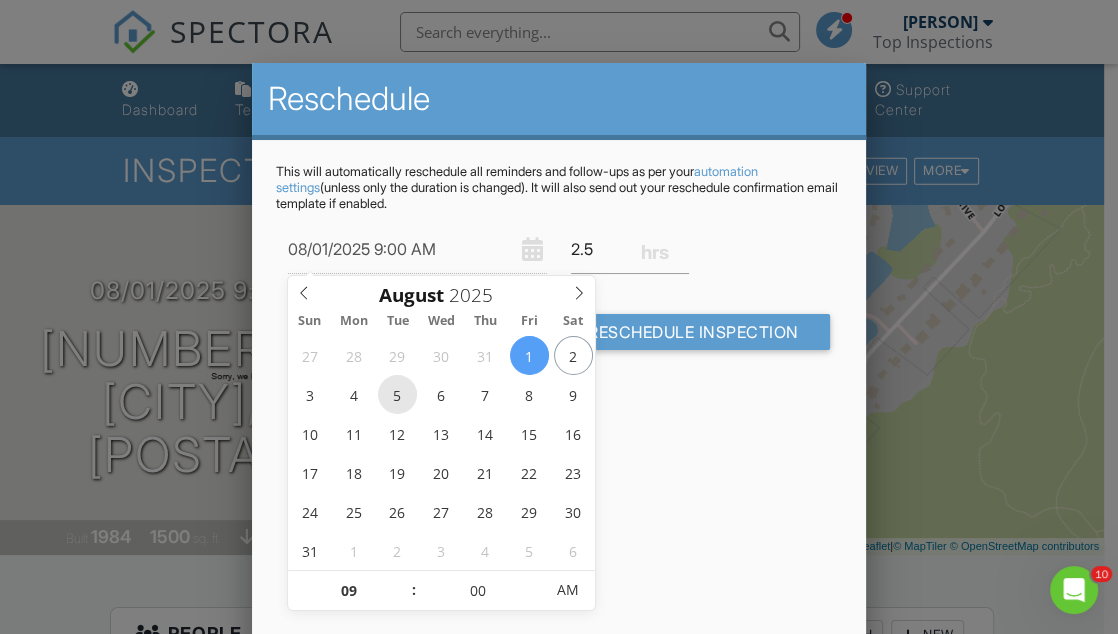 type on "08/05/2025 9:00 AM" 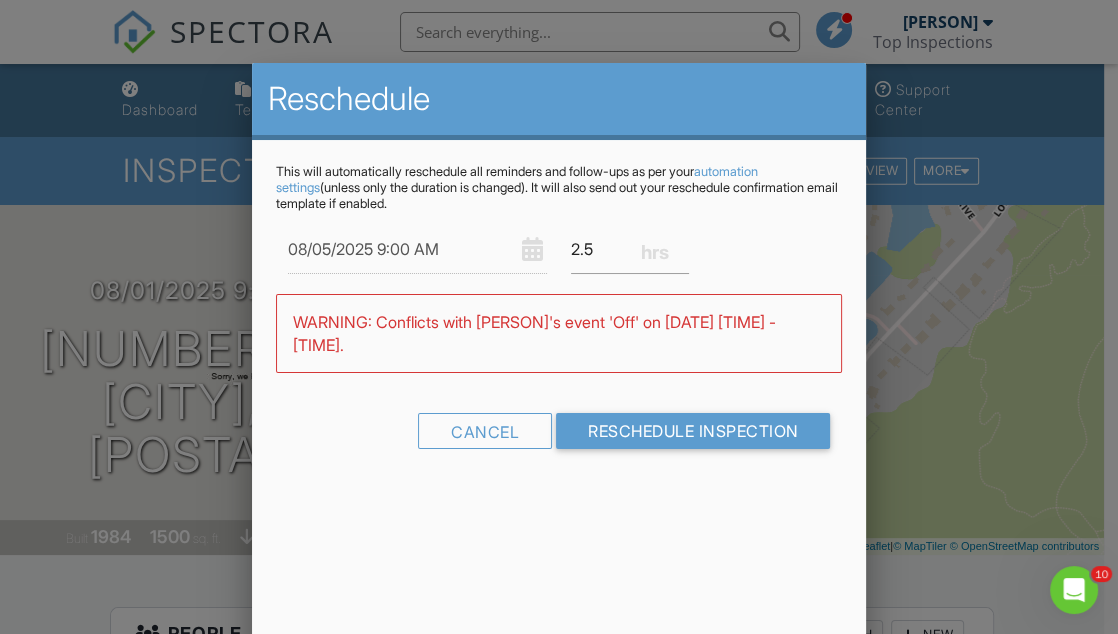 click on "08/05/2025 9:00 AM
2.5
Warning: this date/time is in the past.
WARNING: Conflicts with James Anderson's event 'Off' on 08/05/2025  9:00 am -  5:00 pm.
Cancel
Reschedule Inspection" at bounding box center (559, 344) 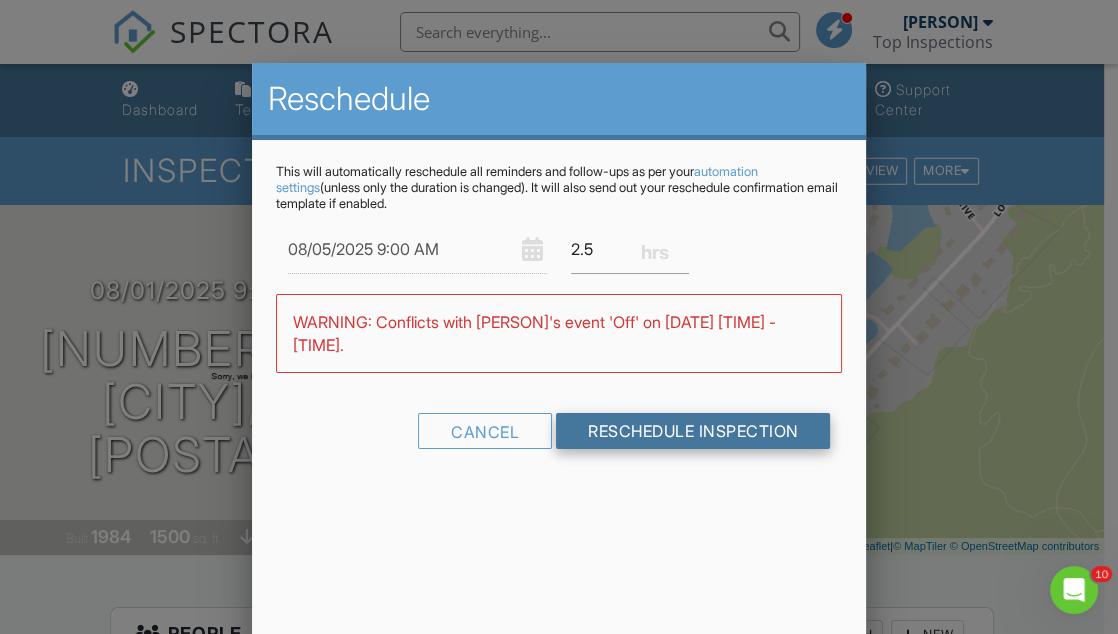 click on "Reschedule Inspection" at bounding box center [693, 431] 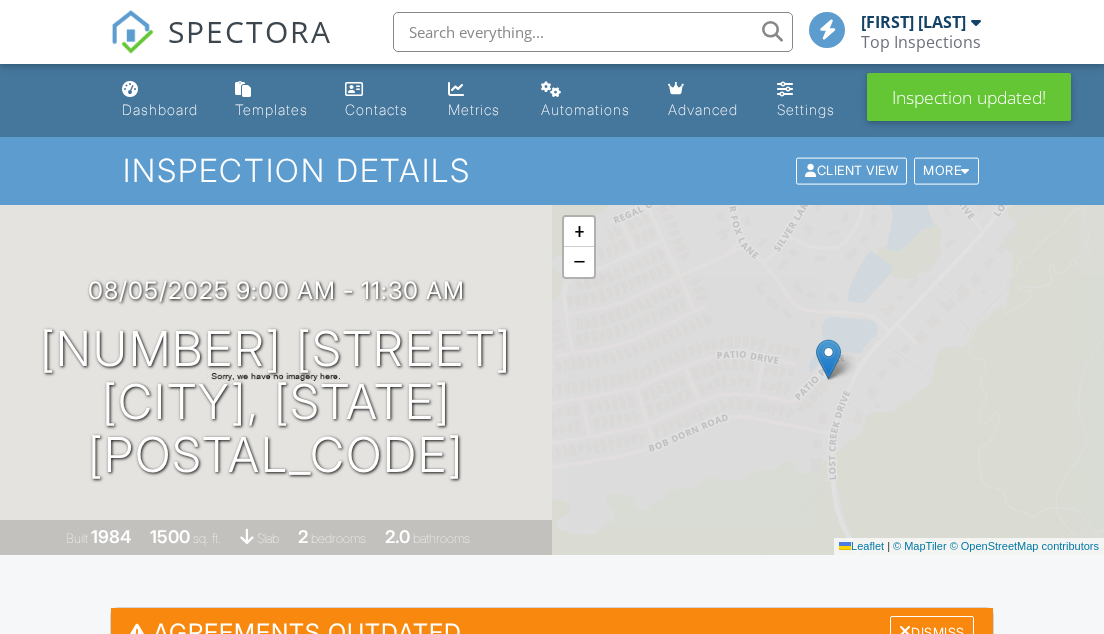 scroll, scrollTop: 454, scrollLeft: 0, axis: vertical 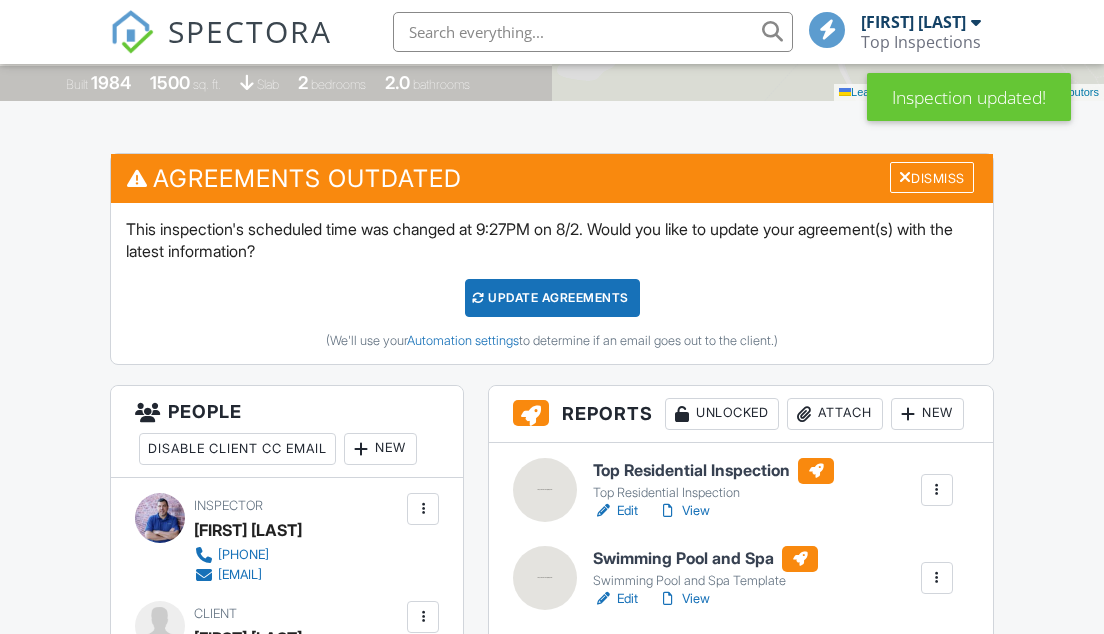 drag, startPoint x: 597, startPoint y: 289, endPoint x: 610, endPoint y: 284, distance: 13.928389 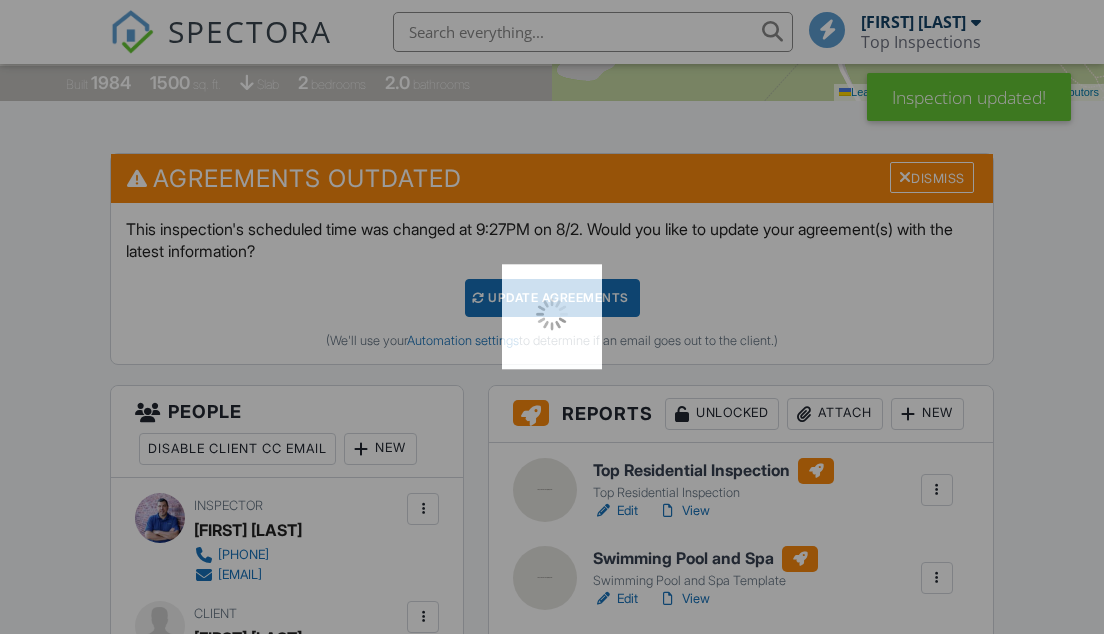 scroll, scrollTop: 454, scrollLeft: 0, axis: vertical 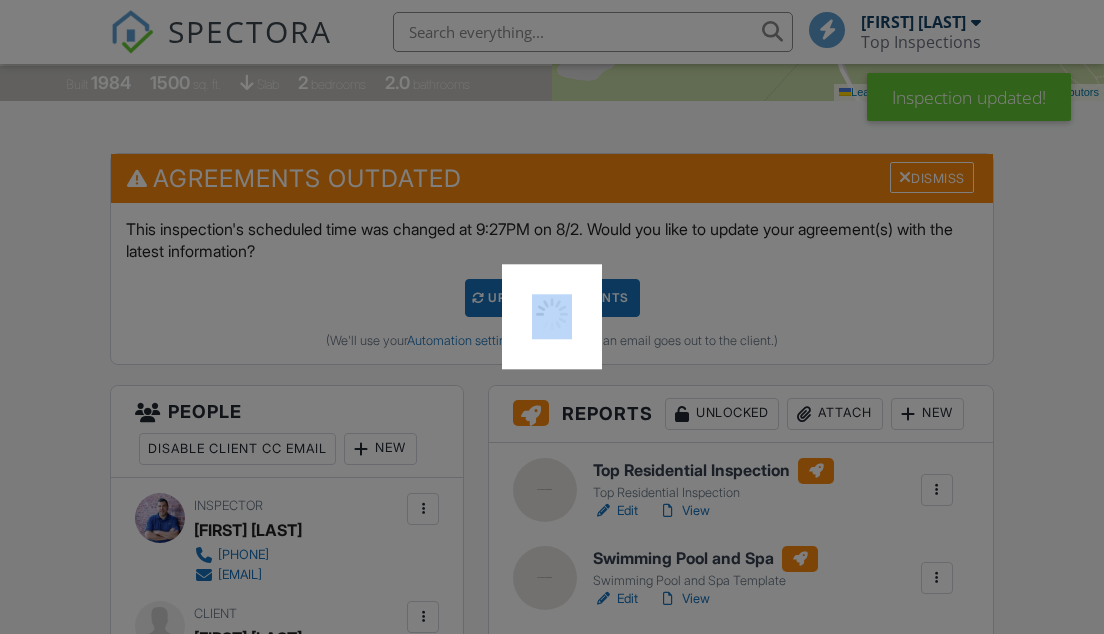 drag, startPoint x: 606, startPoint y: 307, endPoint x: 914, endPoint y: 211, distance: 322.61432 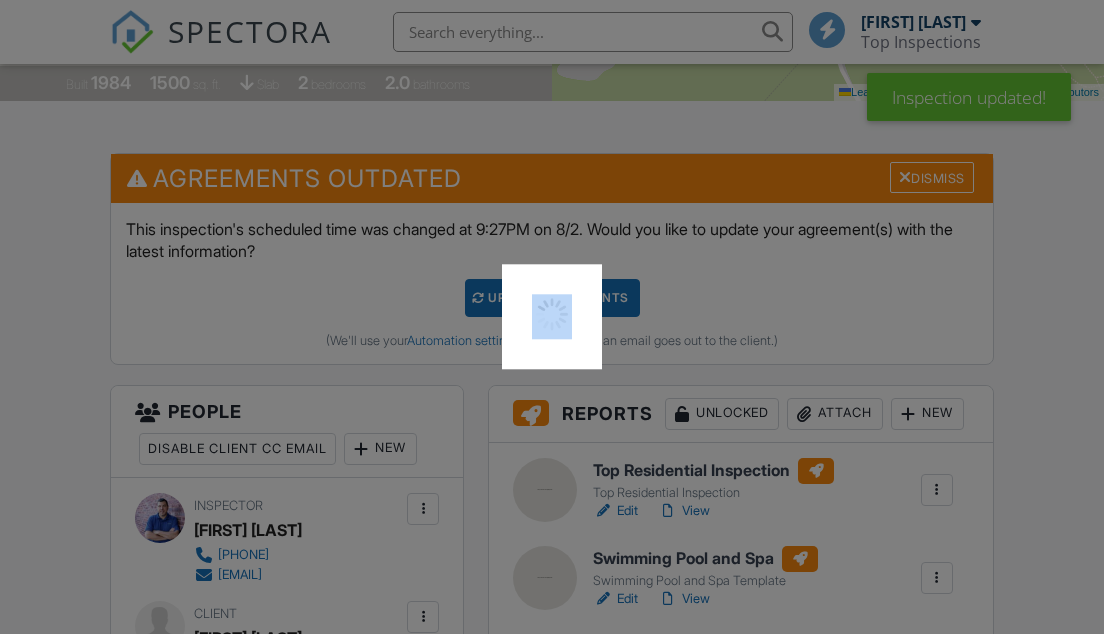 click at bounding box center [552, 317] 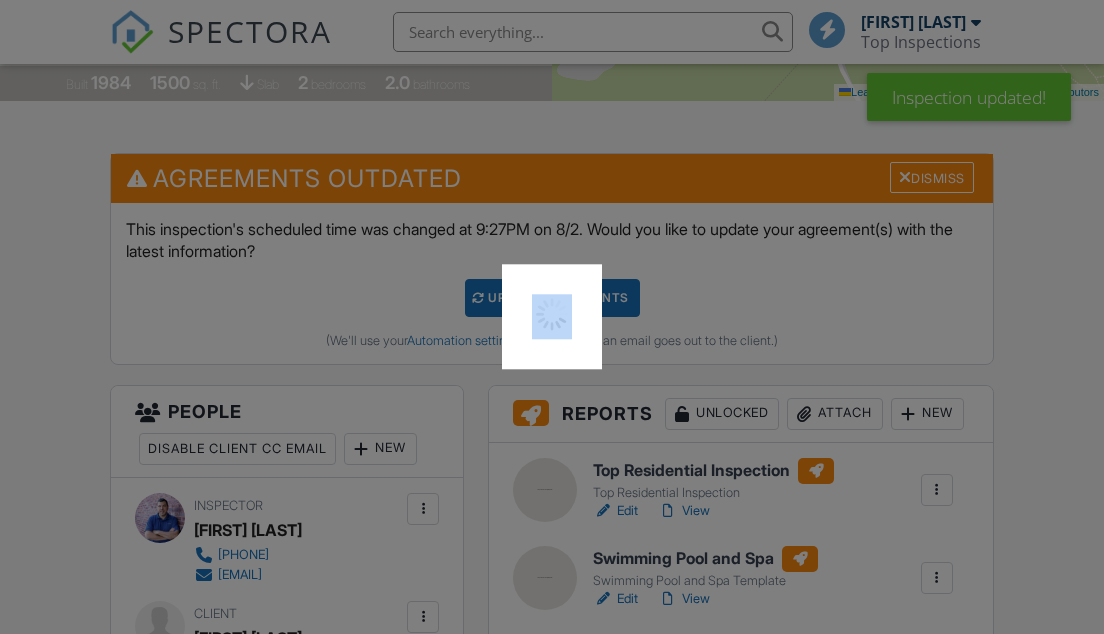 drag, startPoint x: 914, startPoint y: 211, endPoint x: 908, endPoint y: 174, distance: 37.48333 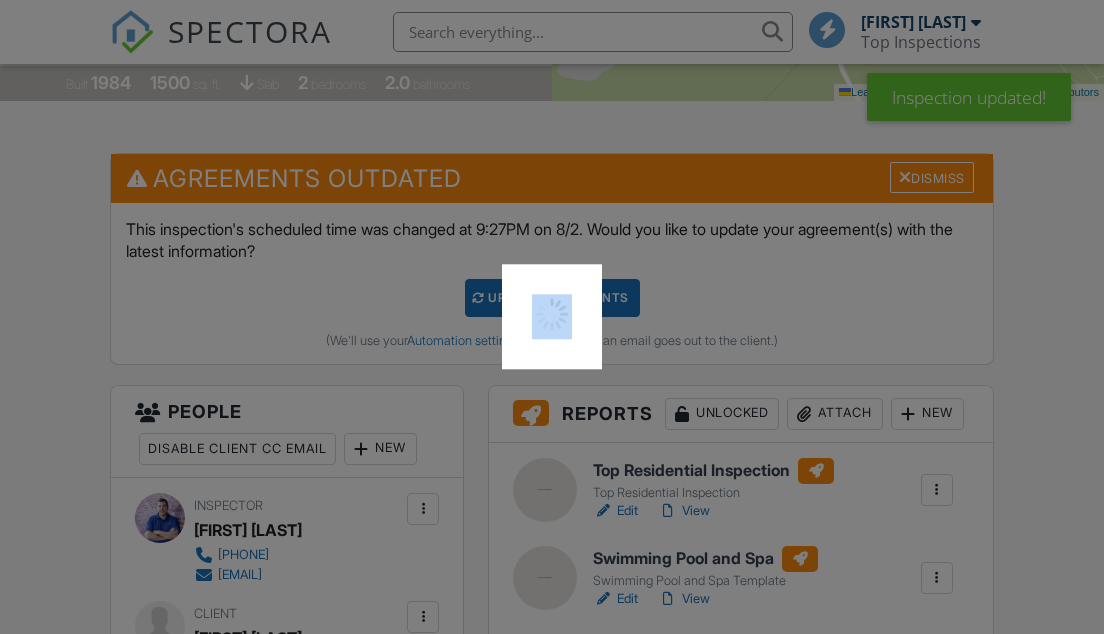 click at bounding box center [552, 317] 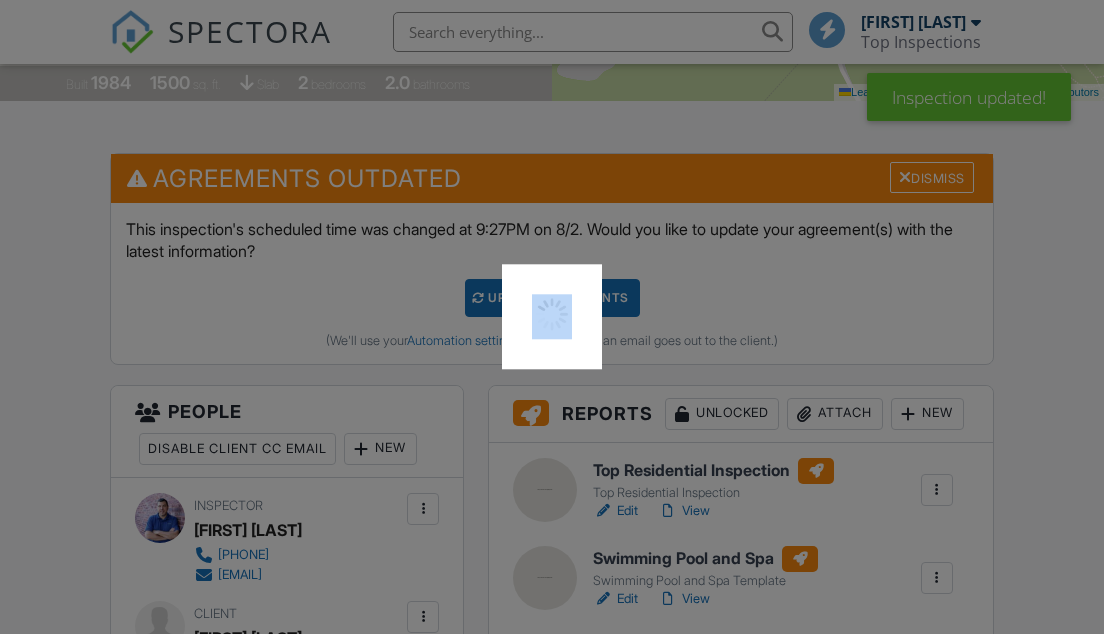 drag, startPoint x: 906, startPoint y: 178, endPoint x: 866, endPoint y: 196, distance: 43.863426 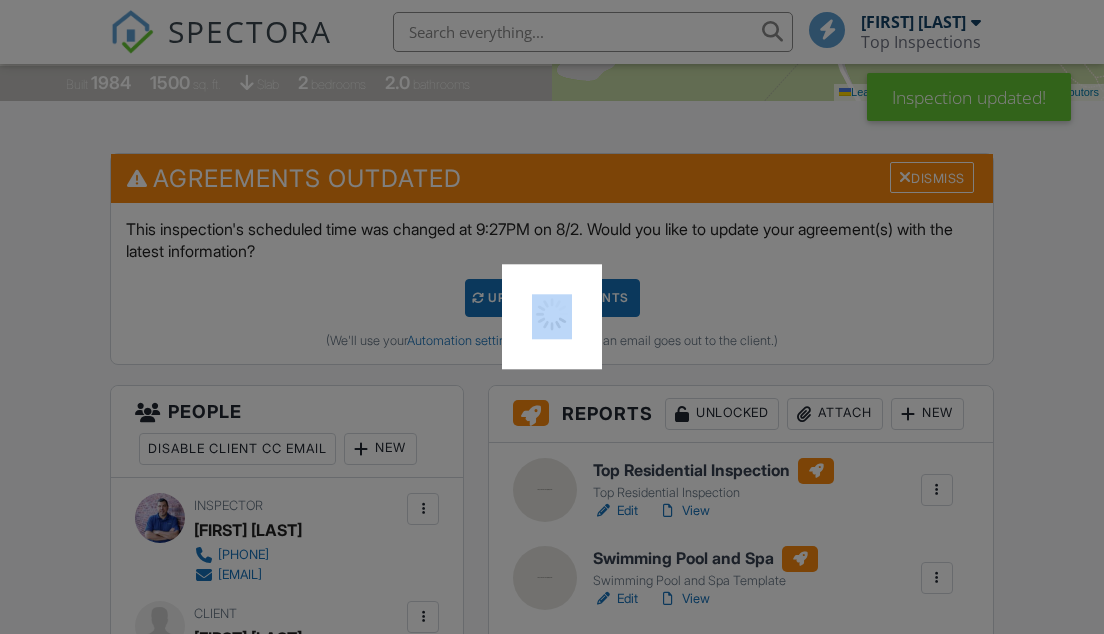 click at bounding box center [552, 317] 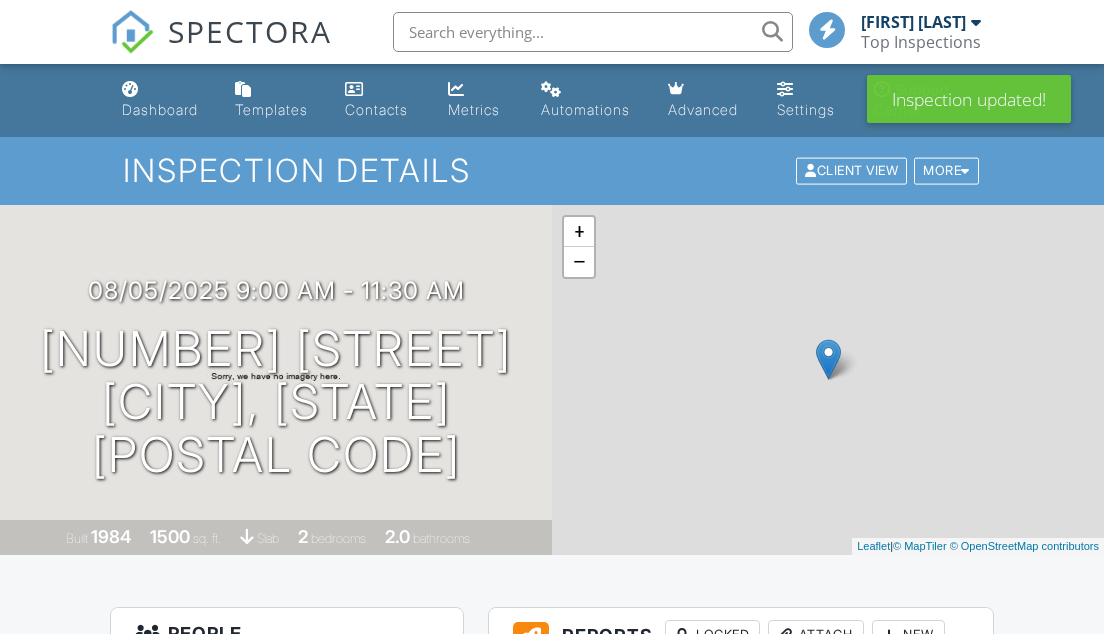 scroll, scrollTop: 1338, scrollLeft: 0, axis: vertical 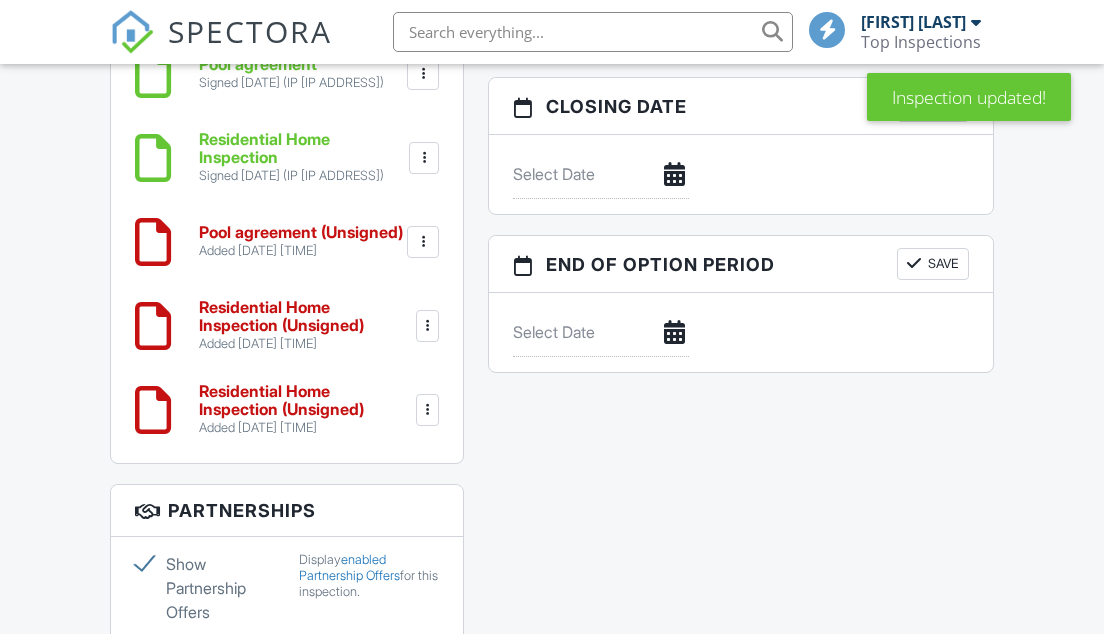 click at bounding box center (423, 242) 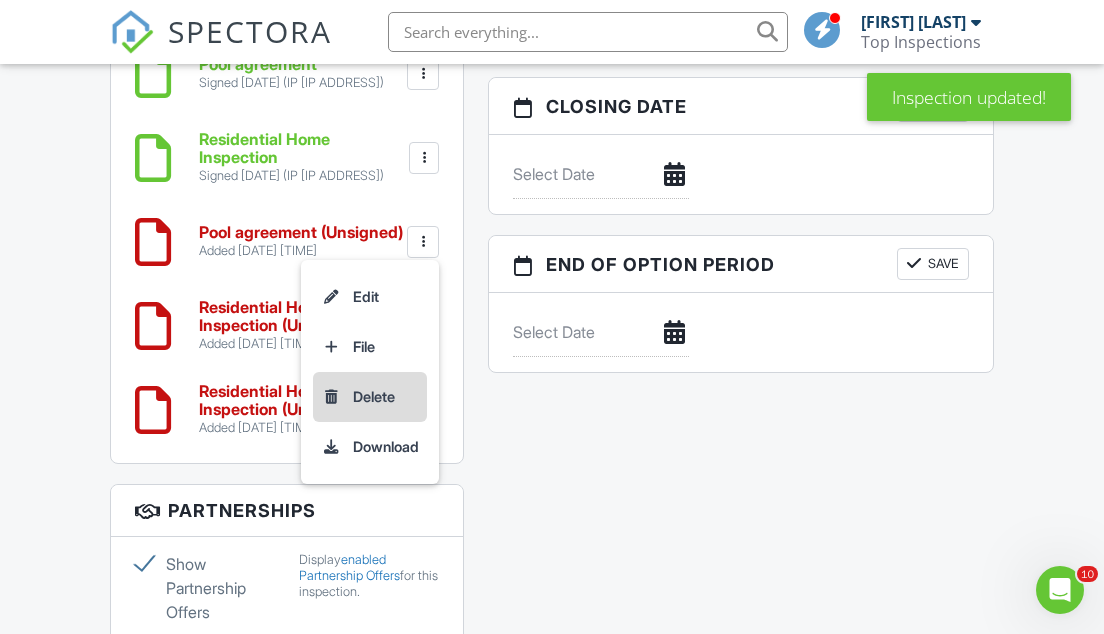scroll, scrollTop: 0, scrollLeft: 0, axis: both 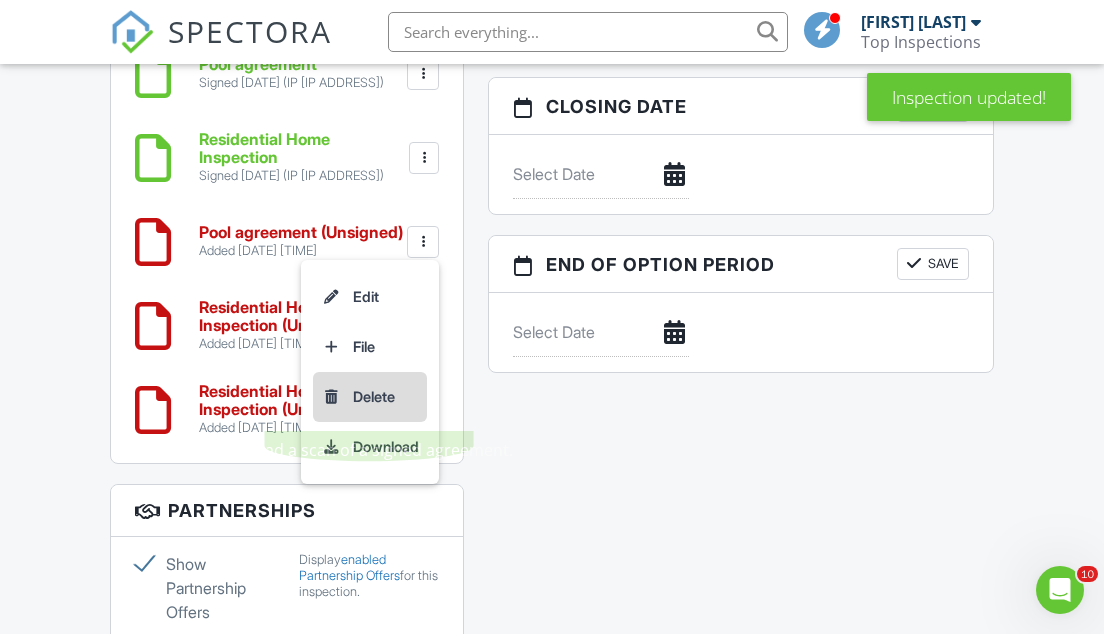 click on "Delete" at bounding box center [370, 397] 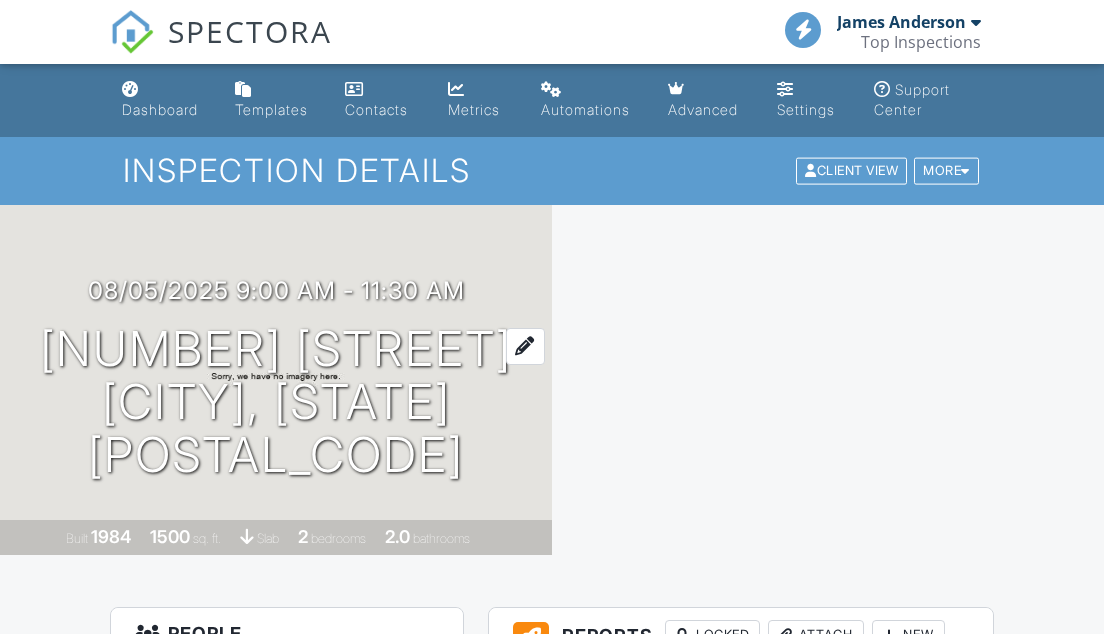 scroll, scrollTop: 0, scrollLeft: 0, axis: both 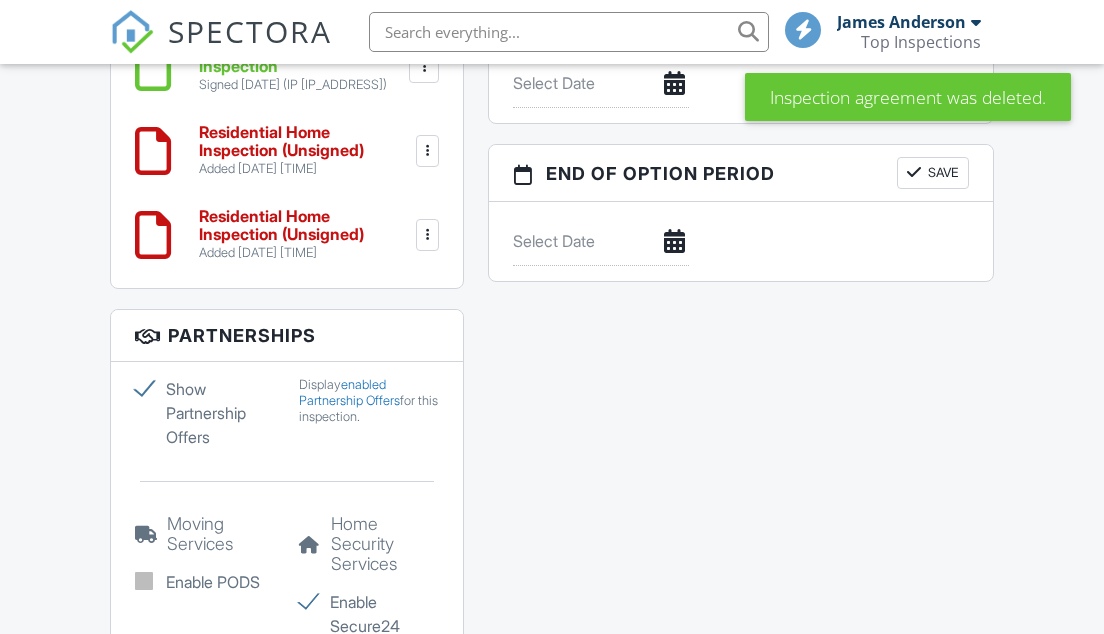 click at bounding box center [428, 151] 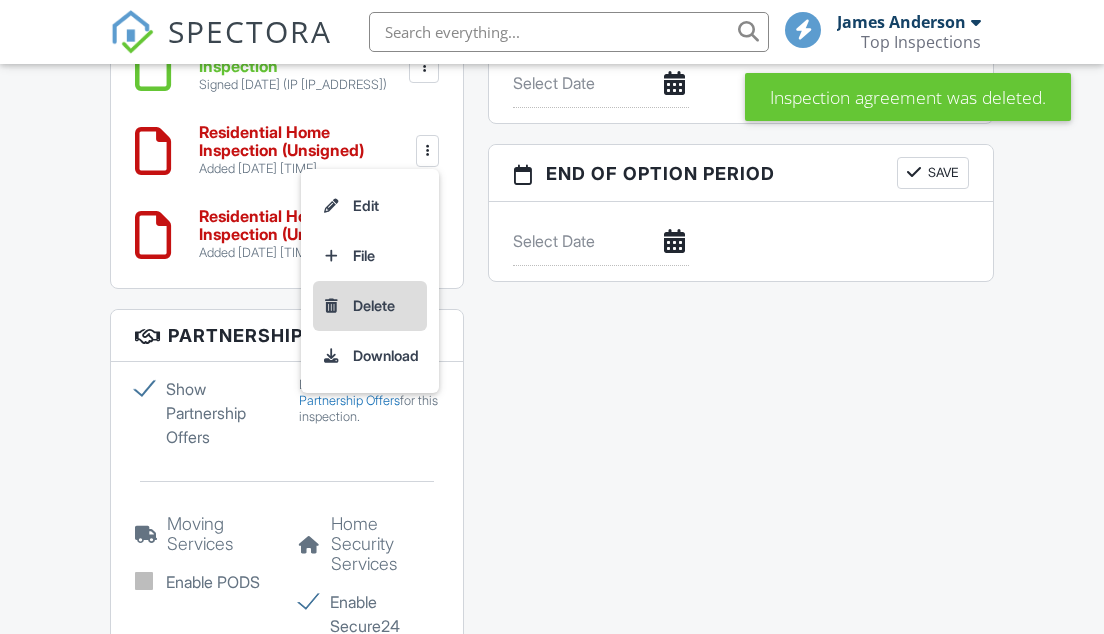 click on "Delete" at bounding box center (370, 306) 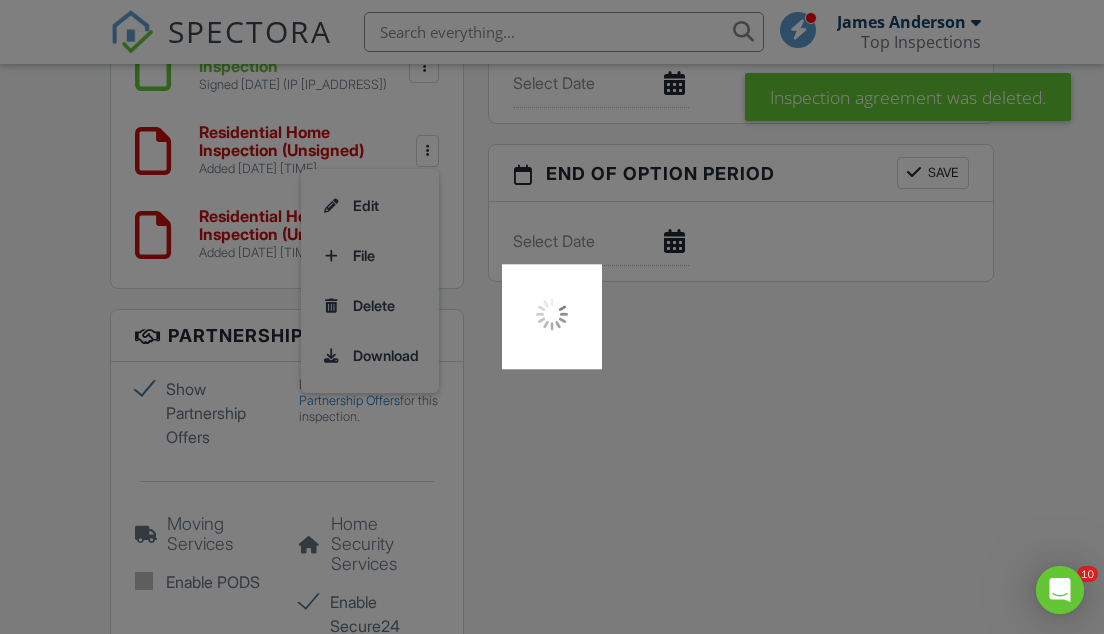 scroll, scrollTop: 0, scrollLeft: 0, axis: both 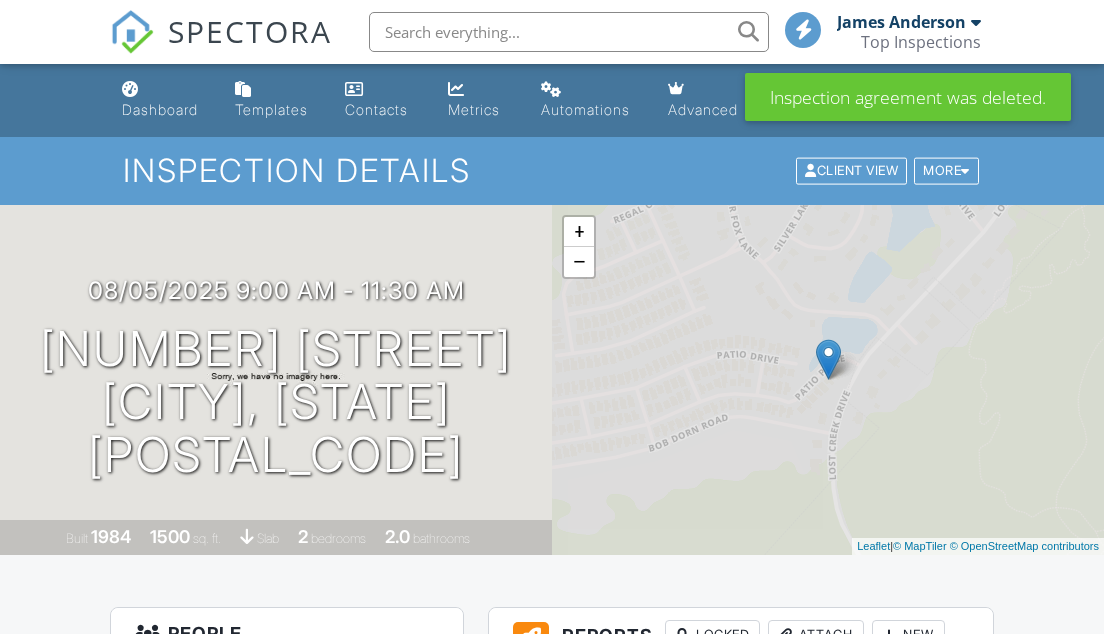 click at bounding box center (428, 2151) 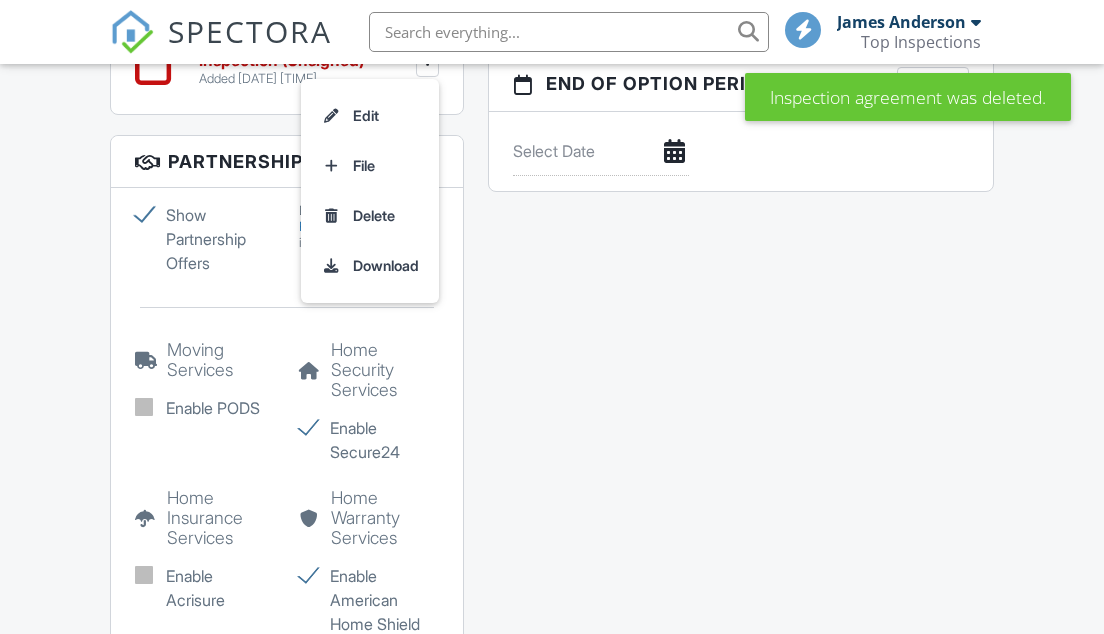 scroll, scrollTop: 2090, scrollLeft: 0, axis: vertical 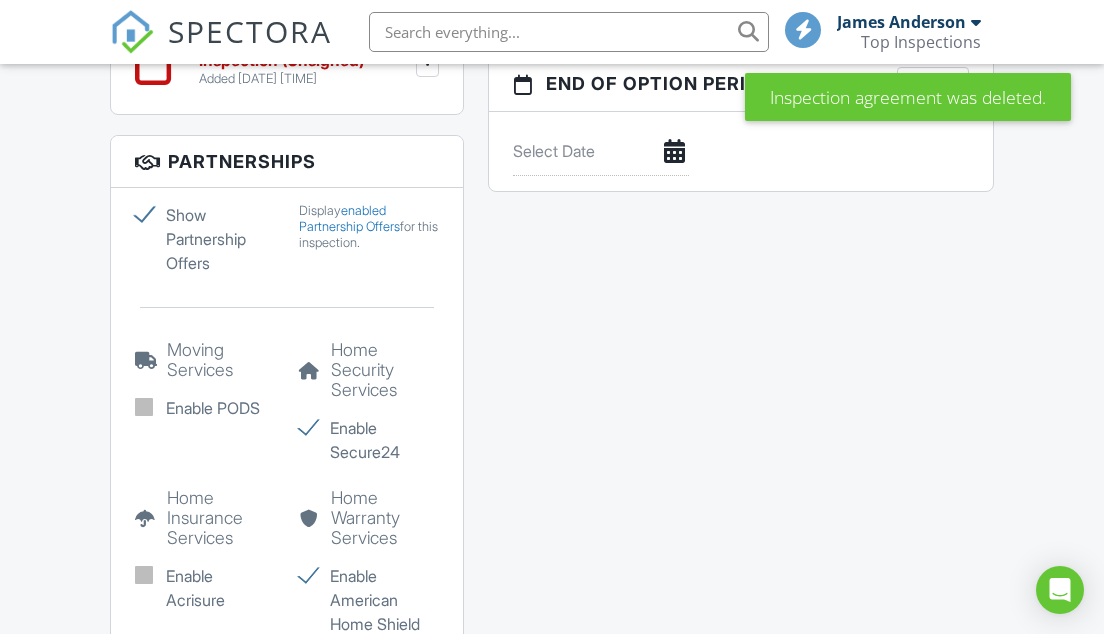 click at bounding box center (428, 61) 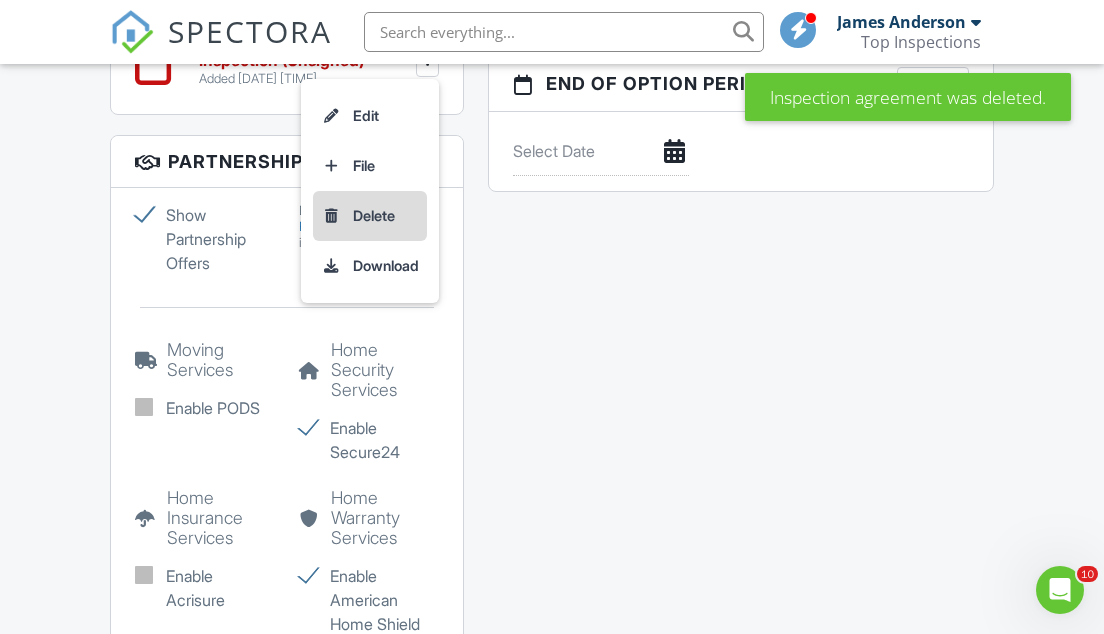 scroll, scrollTop: 0, scrollLeft: 0, axis: both 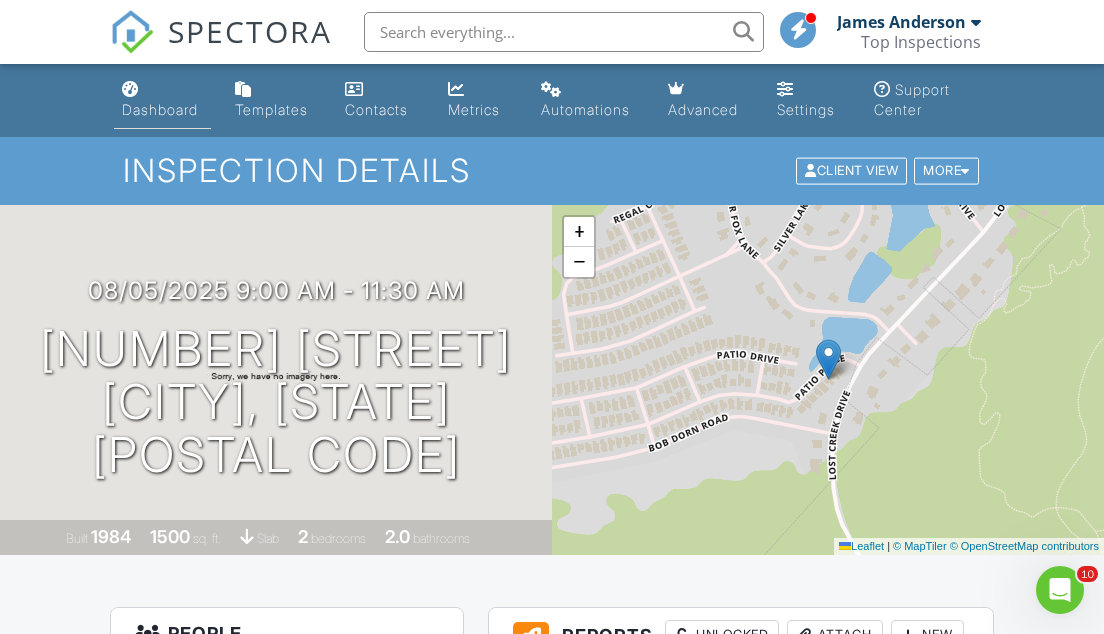 click on "Dashboard" at bounding box center [160, 109] 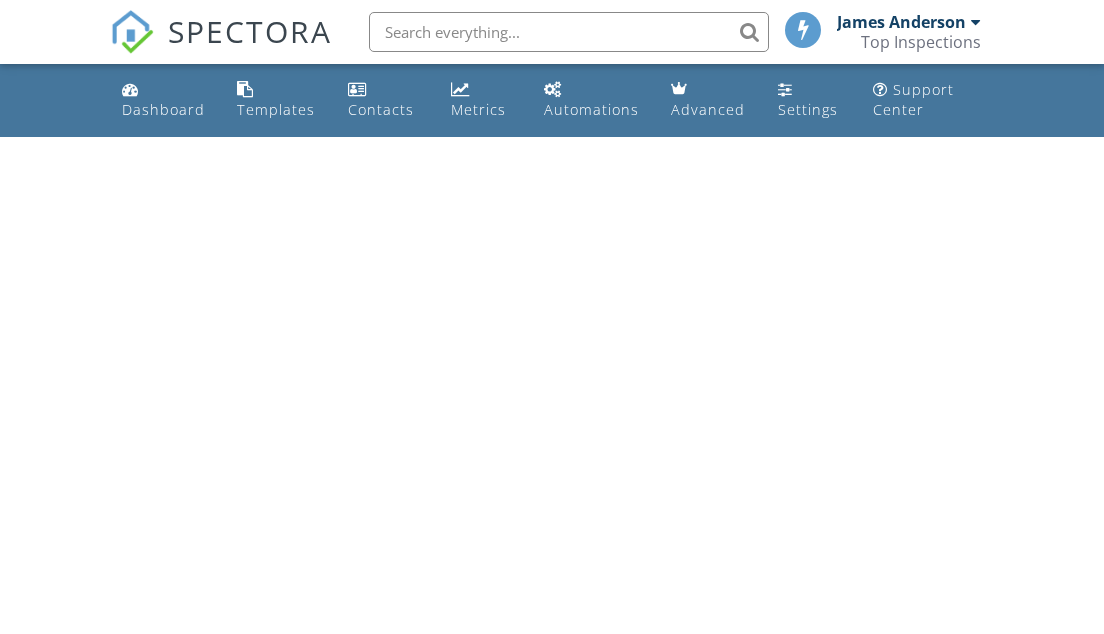 scroll, scrollTop: 0, scrollLeft: 0, axis: both 